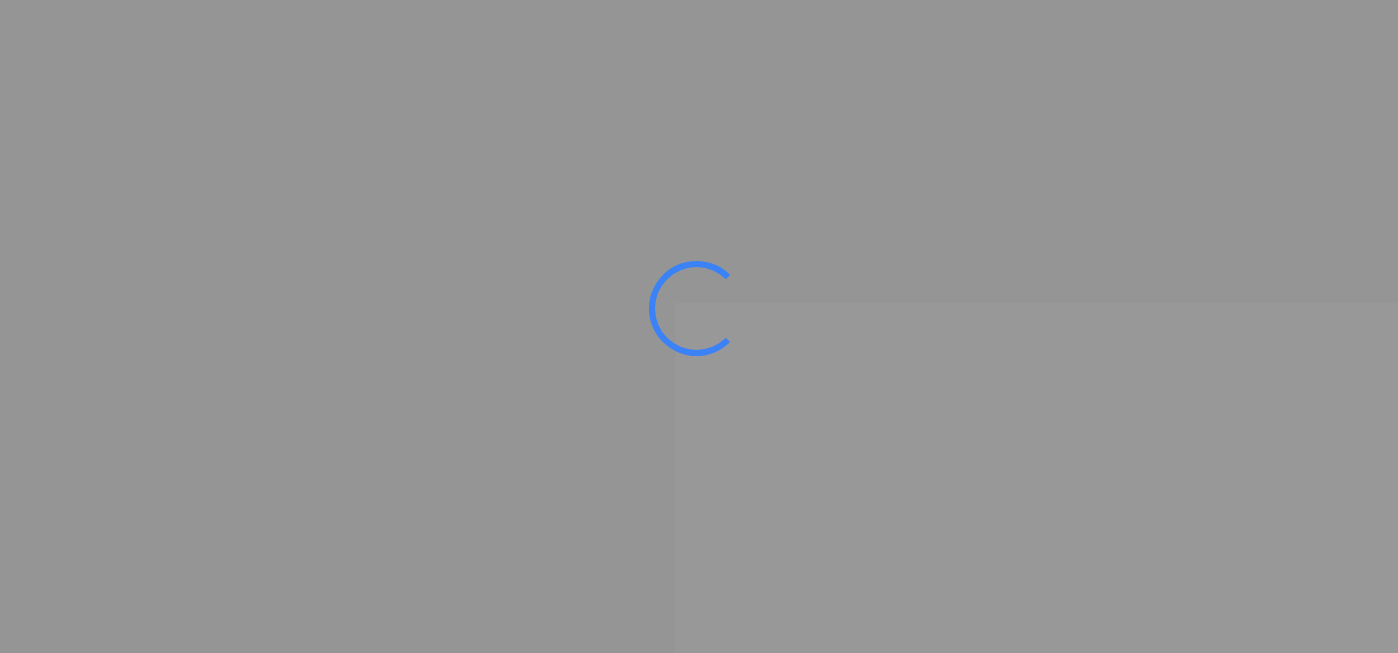 scroll, scrollTop: 0, scrollLeft: 0, axis: both 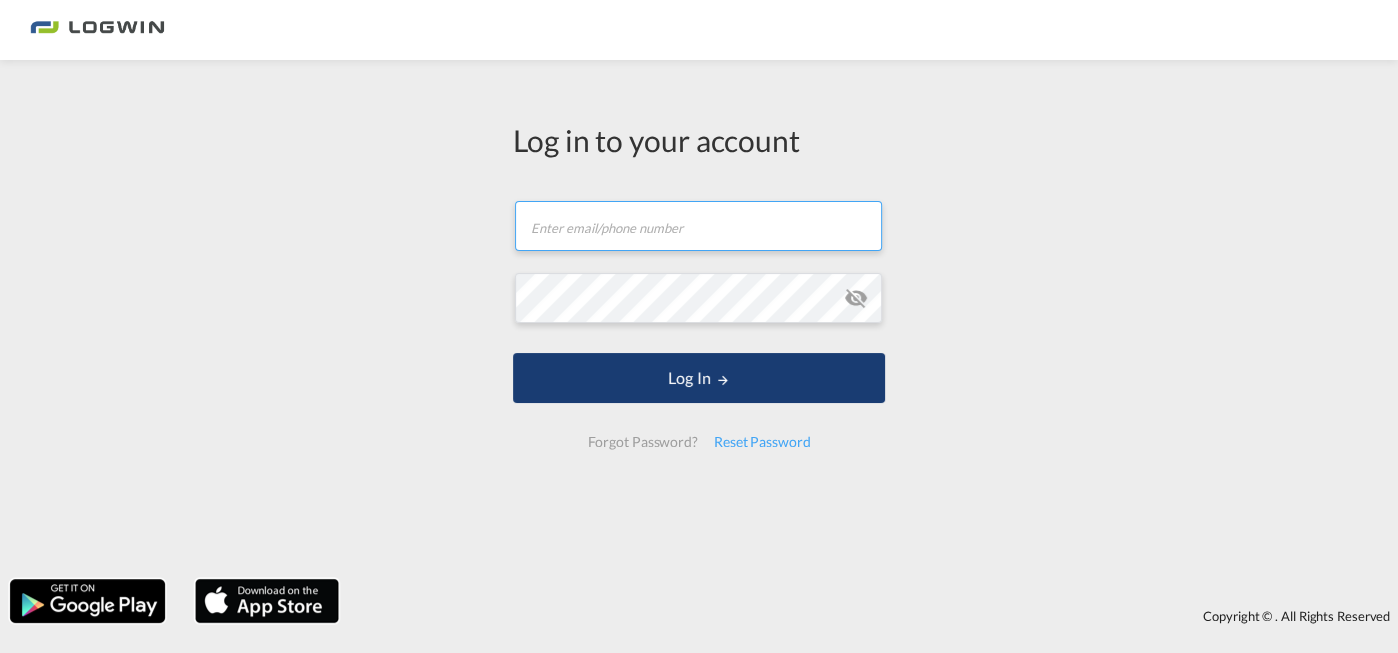 type on "[PERSON_NAME][EMAIL_ADDRESS][PERSON_NAME][DOMAIN_NAME]" 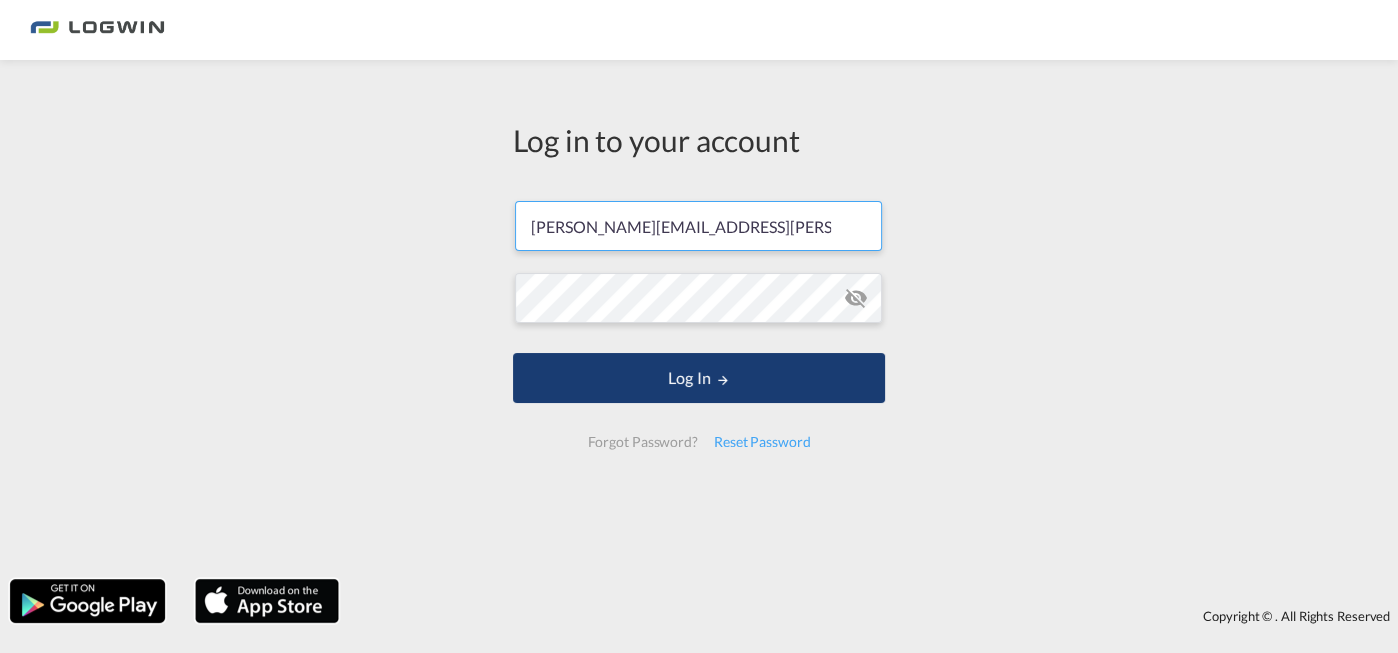 click on "Log In" at bounding box center [699, 378] 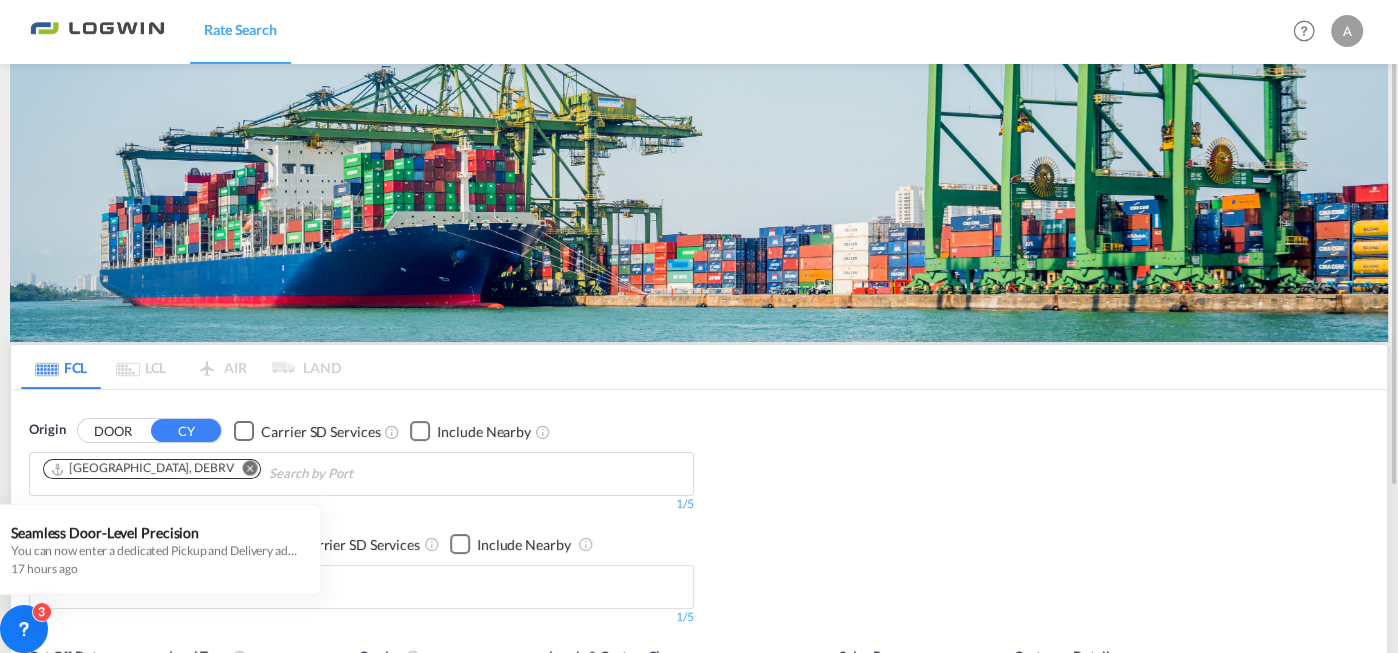 click at bounding box center (250, 468) 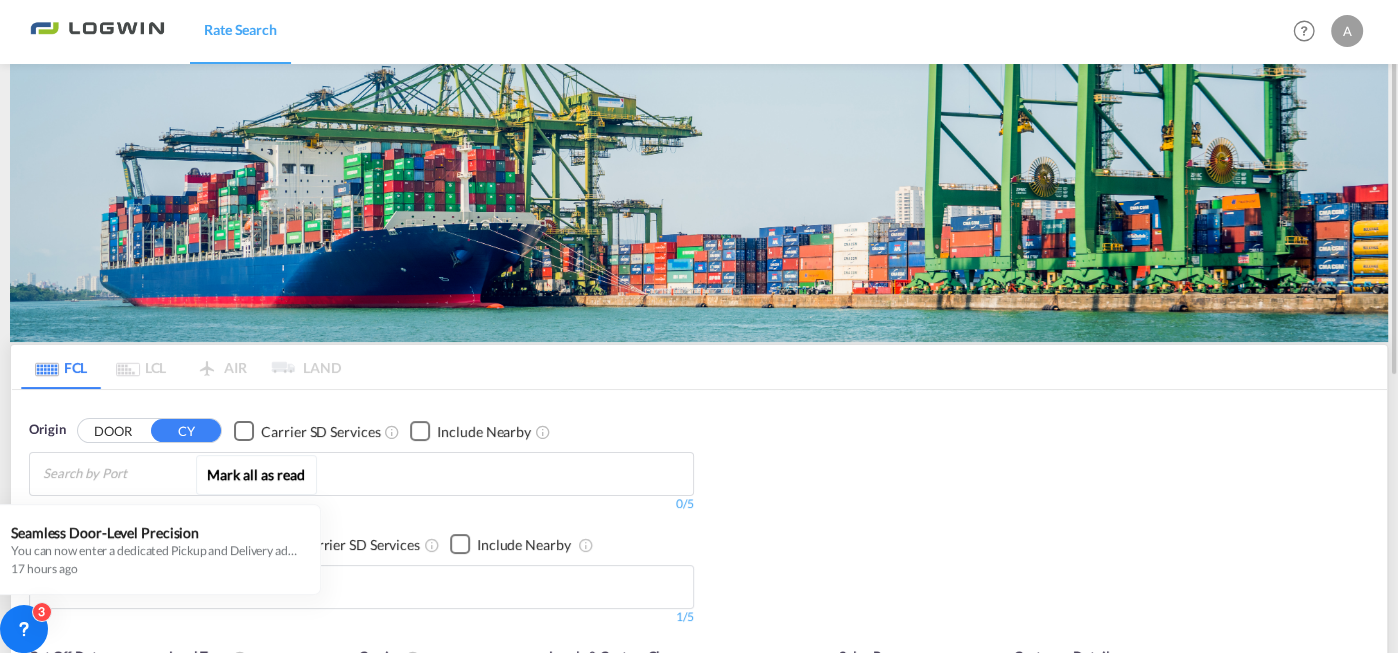 click on "Mark all as read Seamless Door-Level Precision You can now enter a dedicated Pickup and Delivery address directly while creating a booking. Whether you're handling door-to-port or port-to-door or door to door shipment, this update lets you: Capture actual pickup/delivery location details Improve operational accuracy Seamlessly sync booking data with your TMS (like CargoWise) No more relying on generic fields or external tools. Freightify now makes it easier to keep your bookings complete and TMS-ready. 17 hours ago" at bounding box center [160, 522] 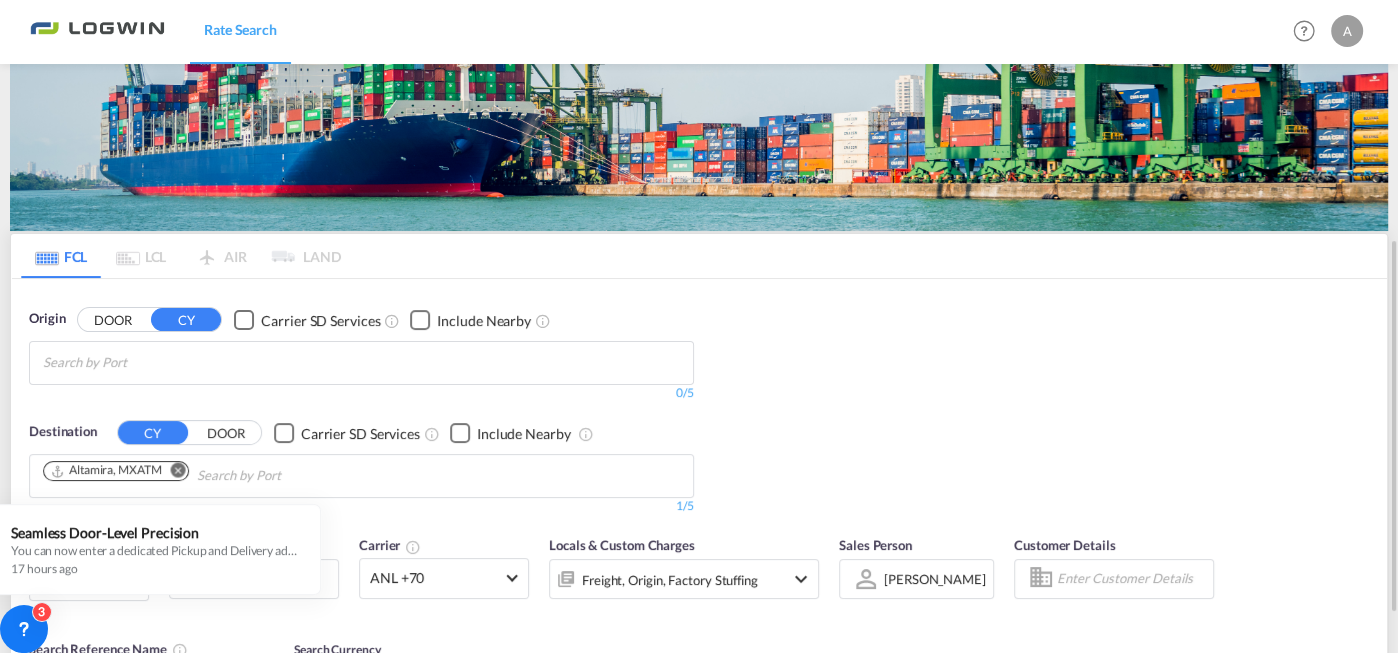 scroll, scrollTop: 222, scrollLeft: 0, axis: vertical 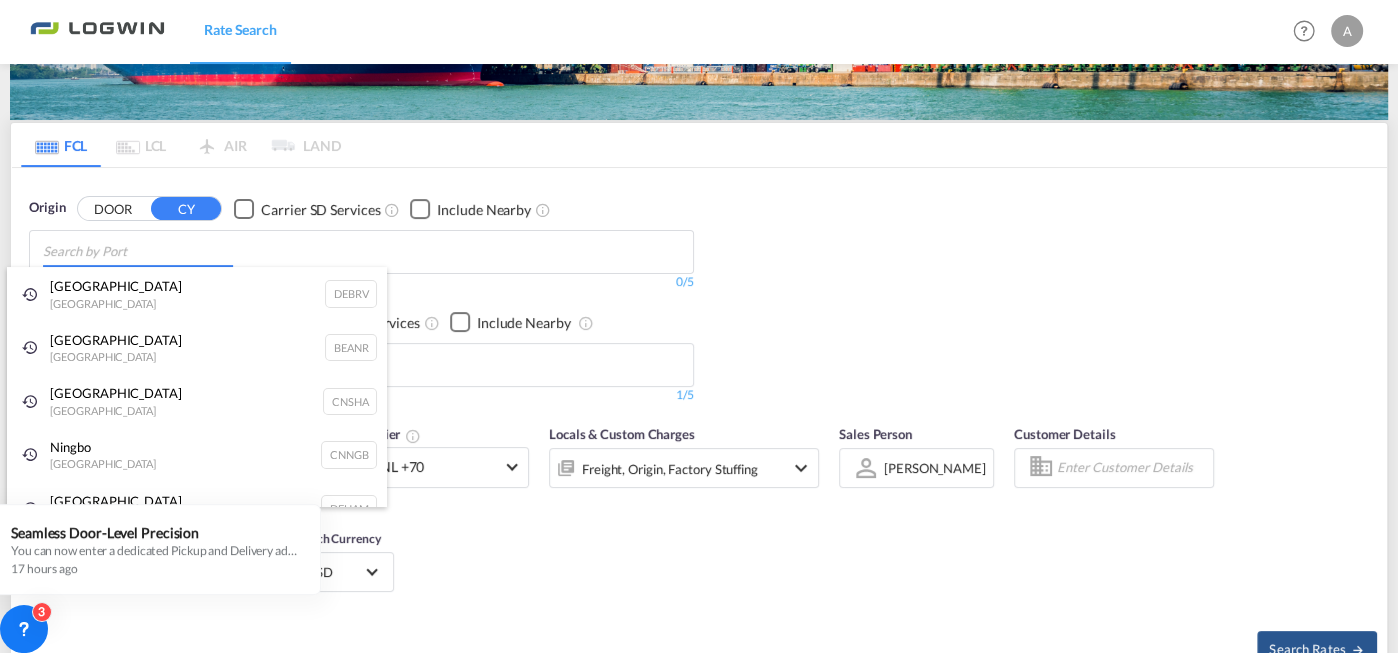click on "Rate Search
Rate Search
Help Resources Product Release
A
My Profile Logout
FCL
LCL AIR
LAND
FCL
LCL AIR
LAND             Origin  DOOR
[GEOGRAPHIC_DATA]" at bounding box center (699, 326) 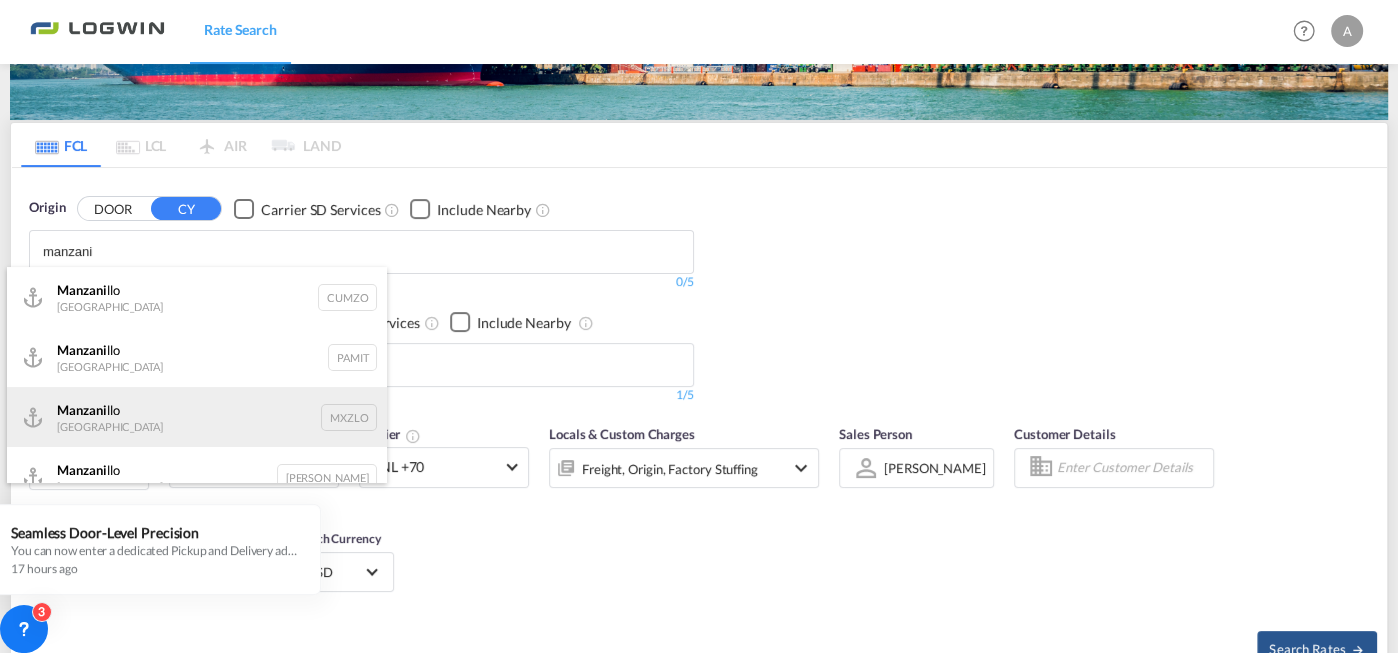 type on "manzani" 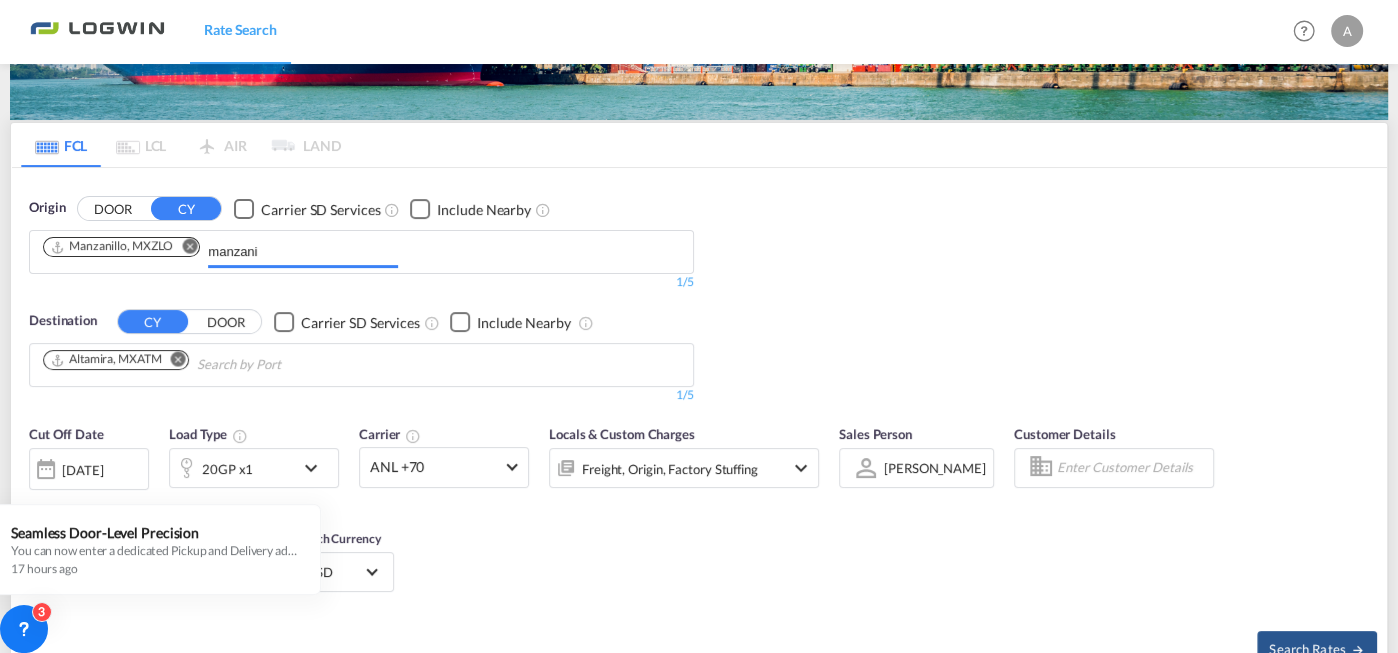 type 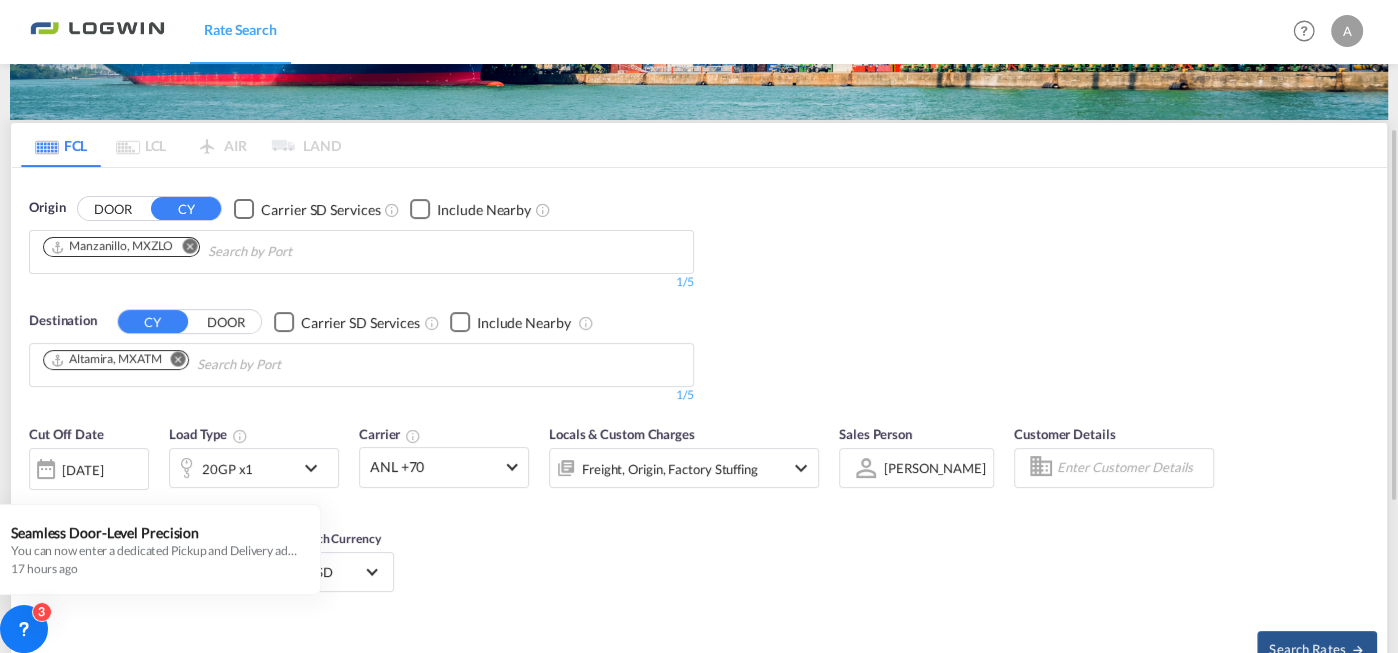 click at bounding box center (178, 359) 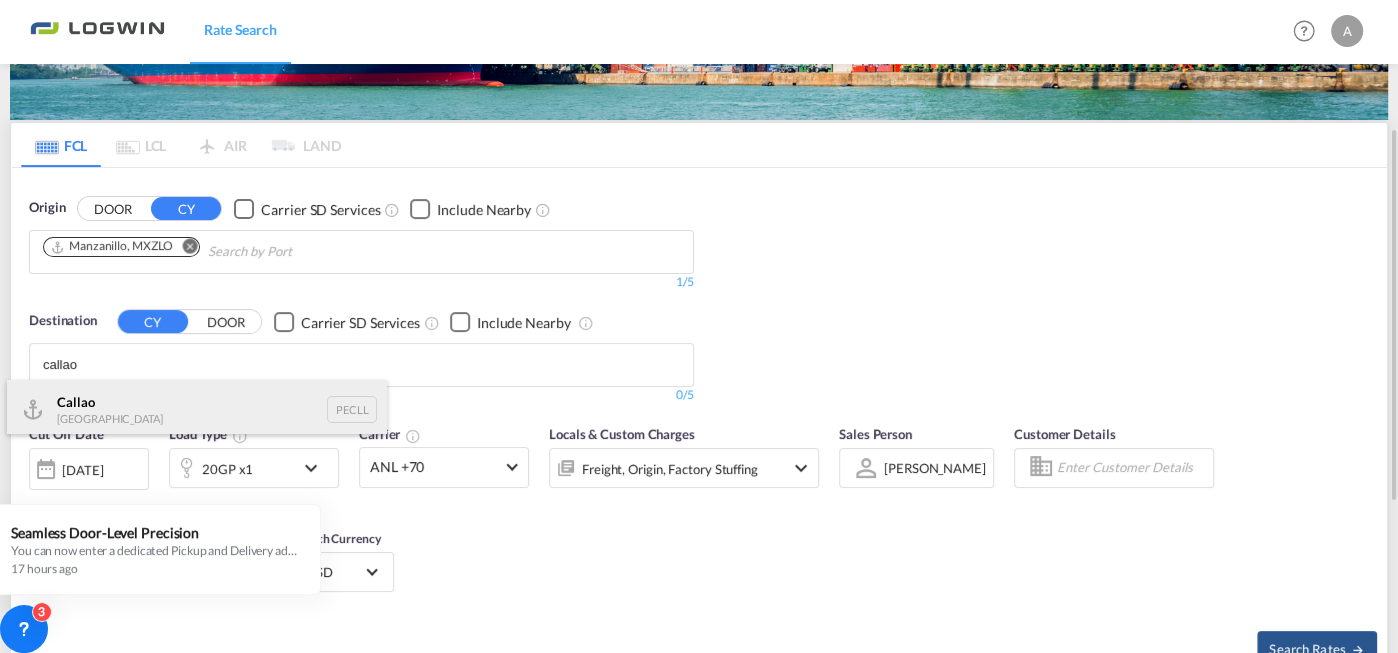 type on "callao" 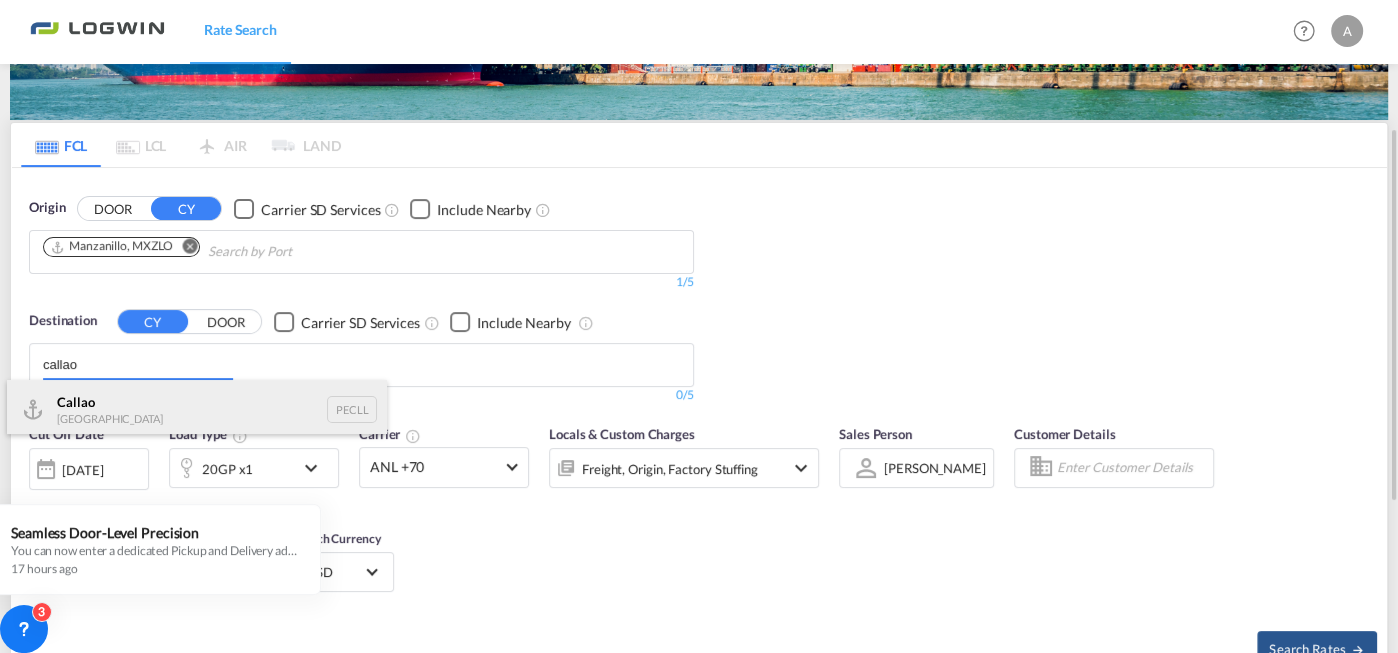 type 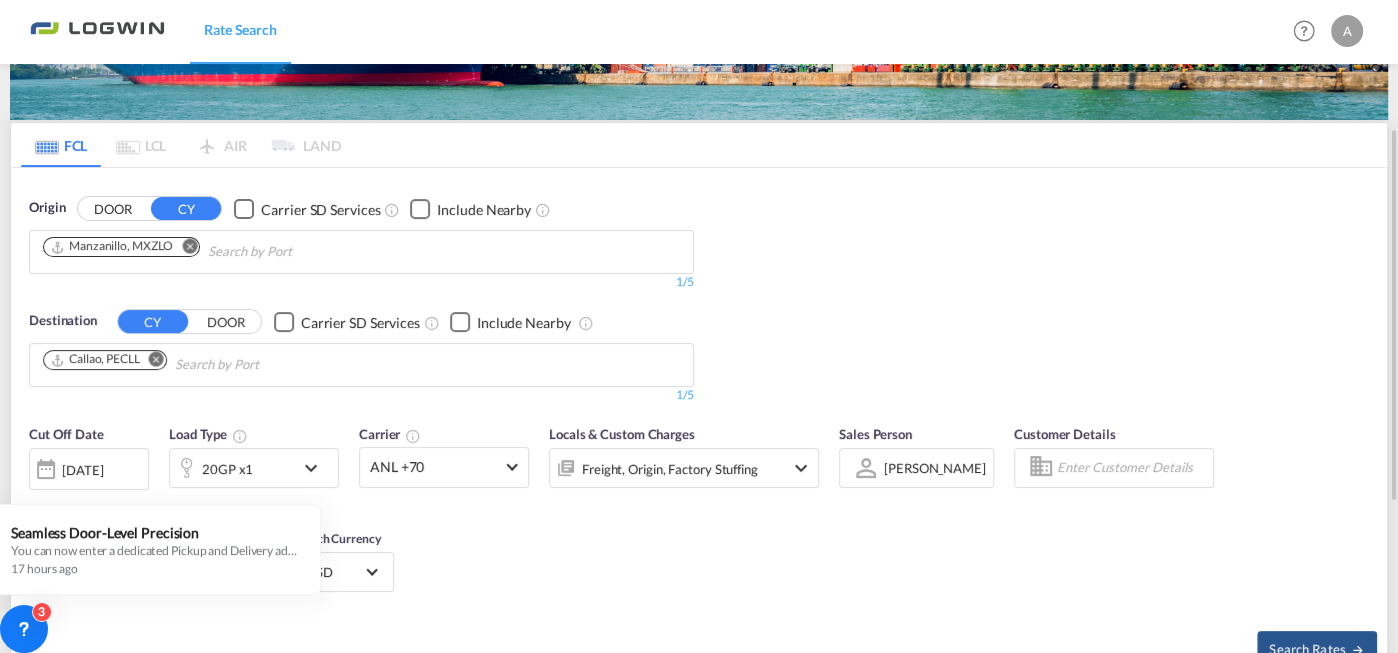 click at bounding box center (316, 468) 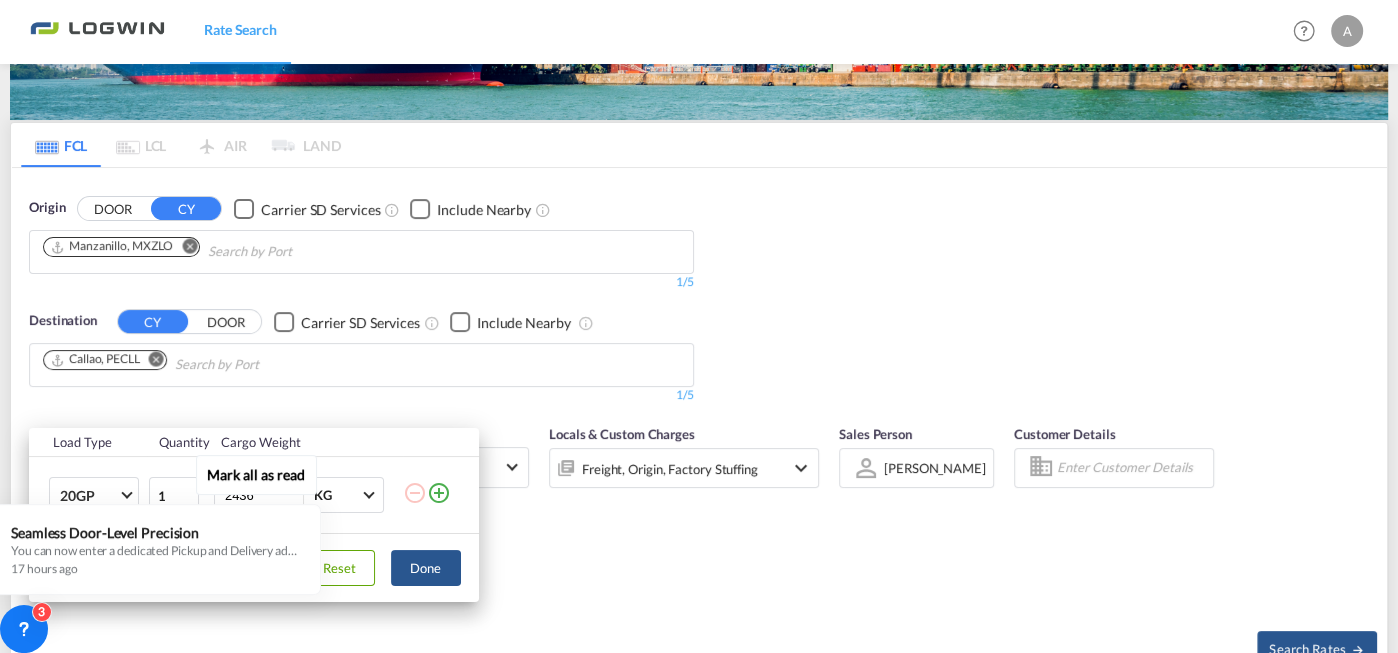 click on "Mark all as read Seamless Door-Level Precision You can now enter a dedicated Pickup and Delivery address directly while creating a booking. Whether you're handling door-to-port or port-to-door or door to door shipment, this update lets you: Capture actual pickup/delivery location details Improve operational accuracy Seamlessly sync booking data with your TMS (like CargoWise) No more relying on generic fields or external tools. Freightify now makes it easier to keep your bookings complete and TMS-ready. 17 hours ago" at bounding box center [160, 522] 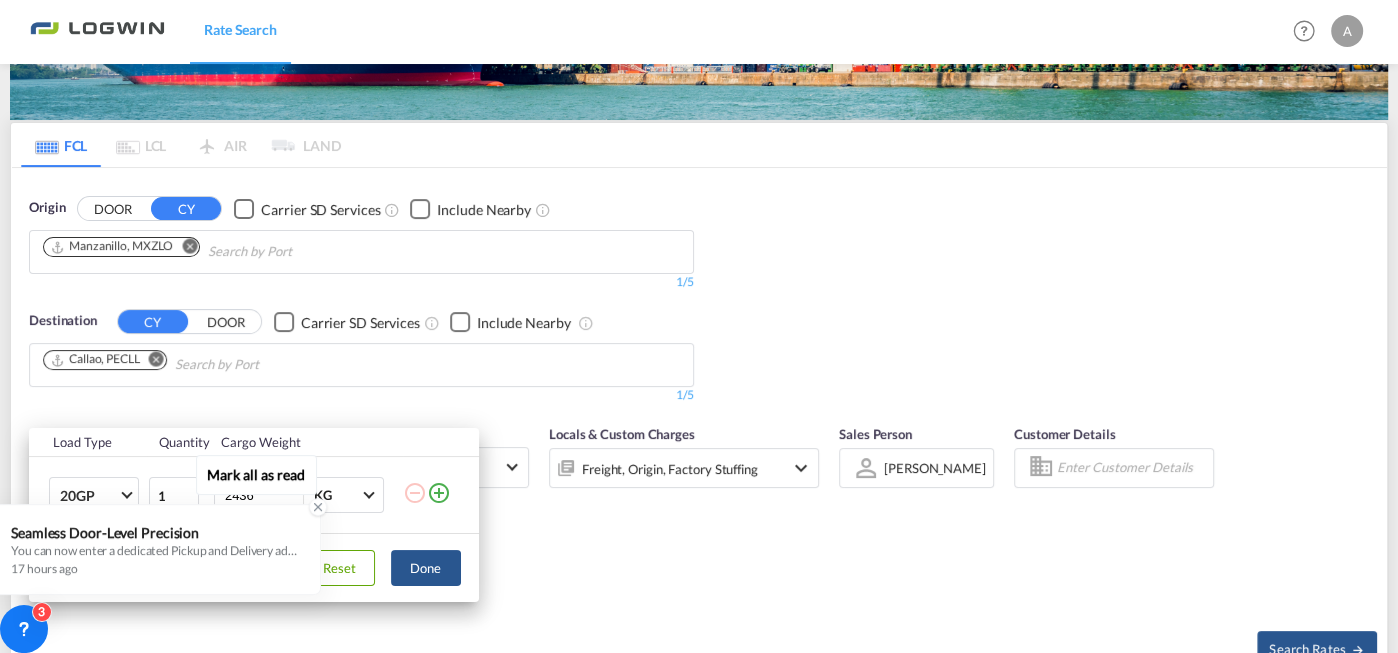 click on "You can now enter a dedicated Pickup and Delivery address directly while creating a booking. Whether you're handling door-to-port or port-to-door or door to door shipment, this update lets you: Capture actual pickup/delivery location details Improve operational accuracy Seamlessly sync booking data with your TMS (like CargoWise) No more relying on generic fields or external tools. Freightify now makes it easier to keep your bookings complete and TMS-ready." at bounding box center [155, 550] 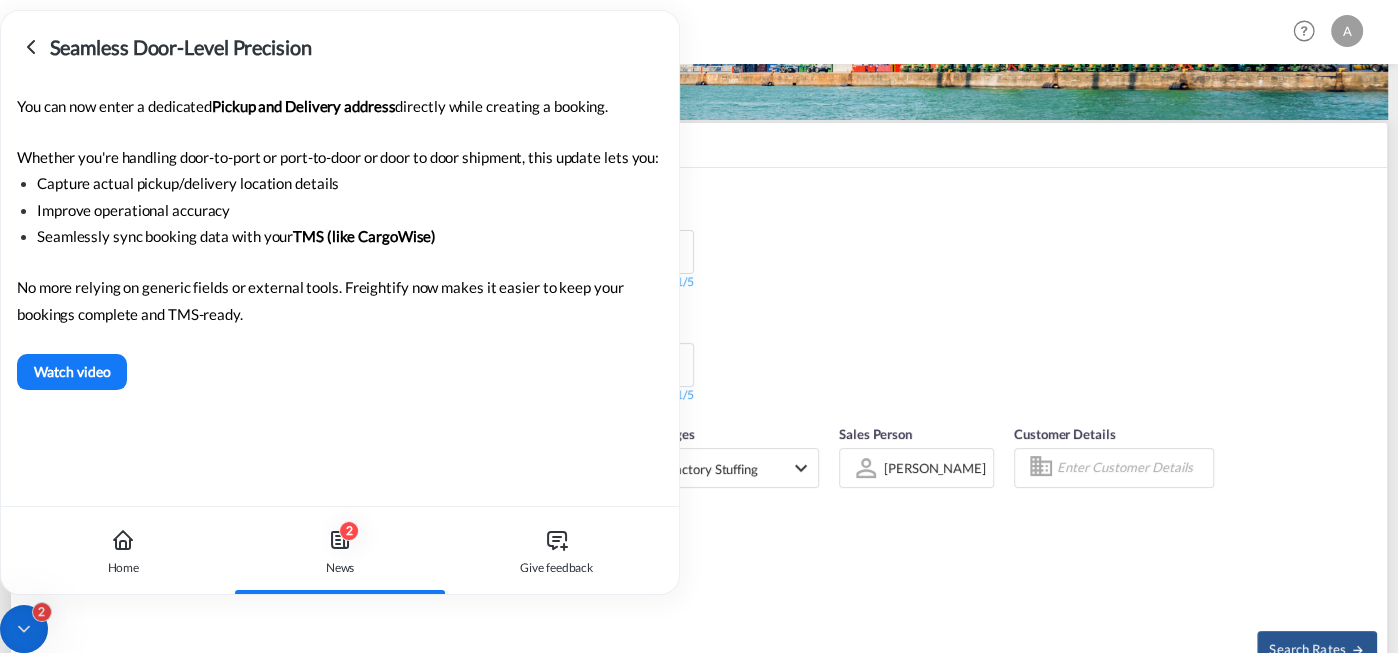 click on "Origin  DOOR
CY
Carrier SD Services Include Nearby
[GEOGRAPHIC_DATA], MXZLO
1/5
1/
Destination
CY   DOOR Carrier SD Services Include Nearby
Callao, PECLL
1/5
1/" at bounding box center (699, 291) 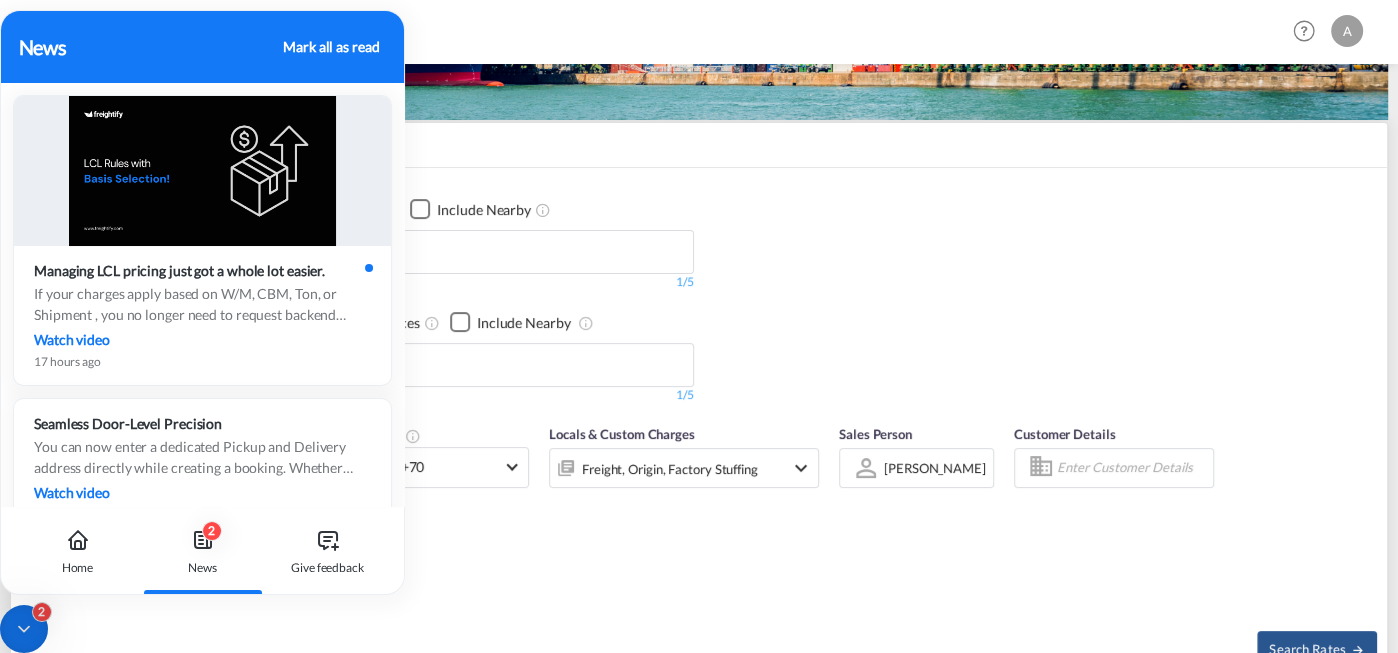 click on "2" at bounding box center [42, 612] 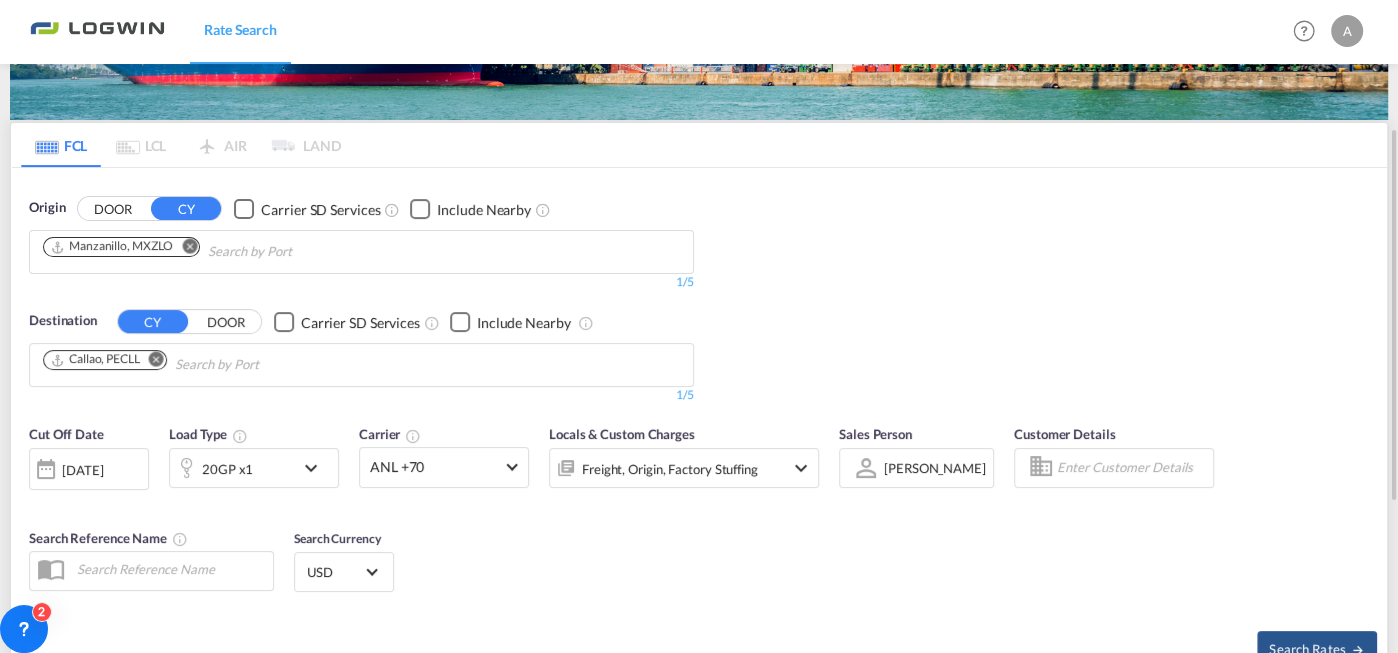click at bounding box center (316, 468) 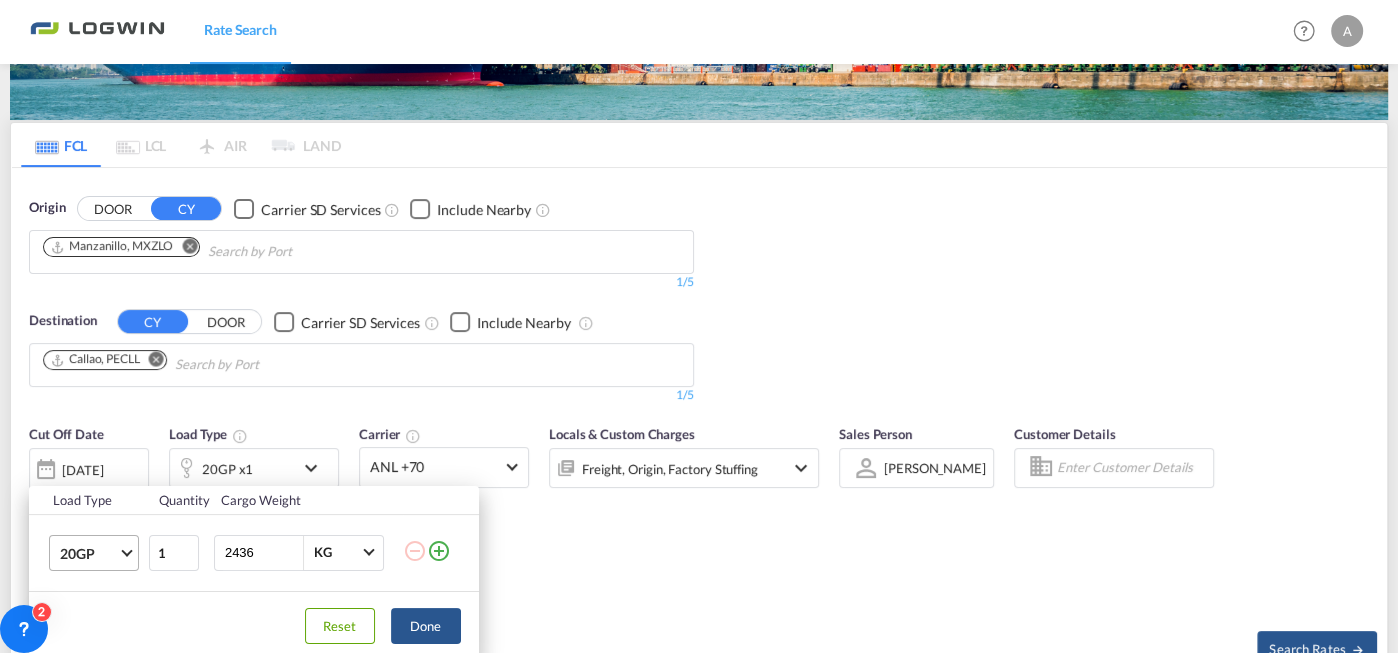 click on "20GP" at bounding box center [98, 553] 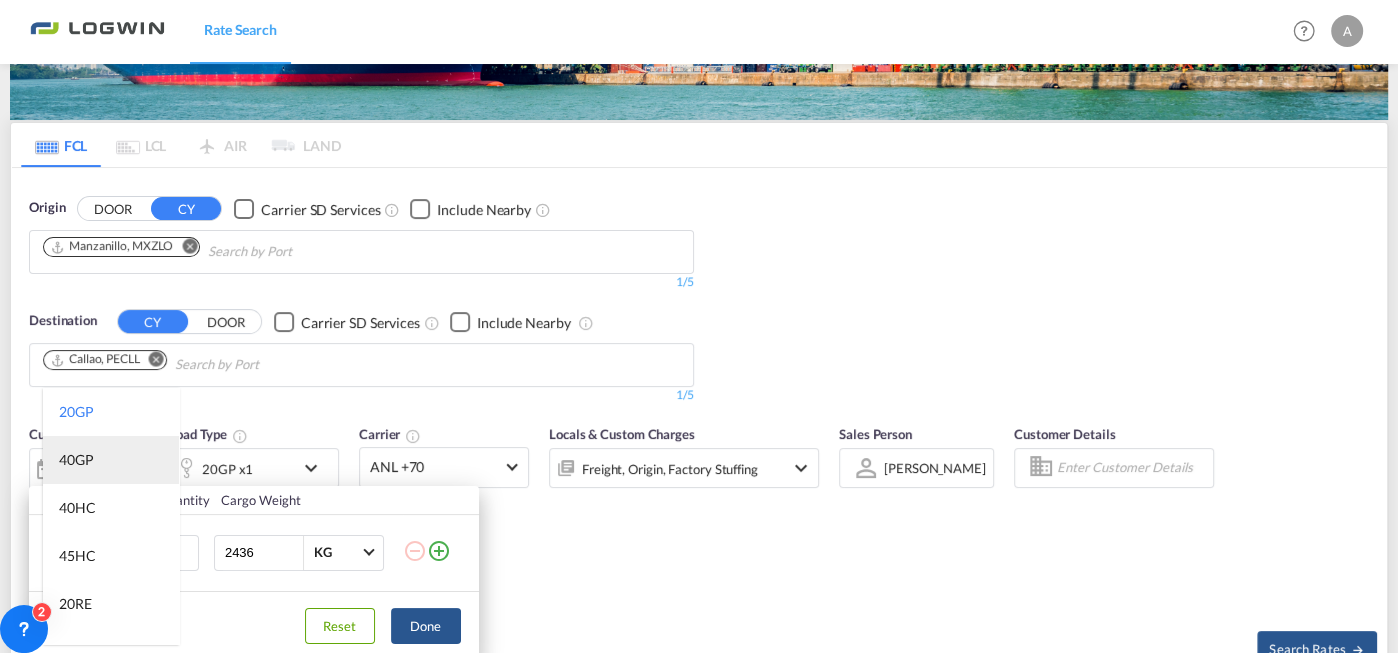 click on "40GP" at bounding box center (111, 460) 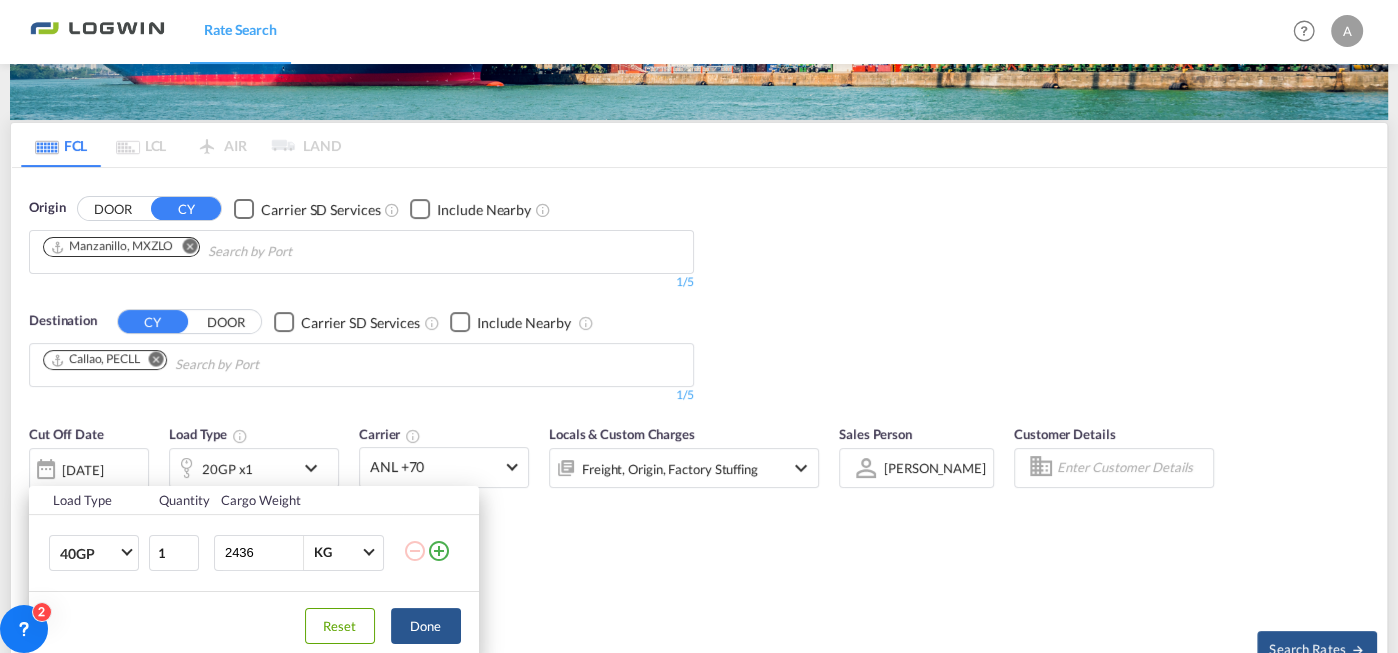 click on "Load Type
Quantity Cargo Weight
40GP
1 2436 KG KG
Load type addition is restricted to 4 Reset Done" at bounding box center (699, 326) 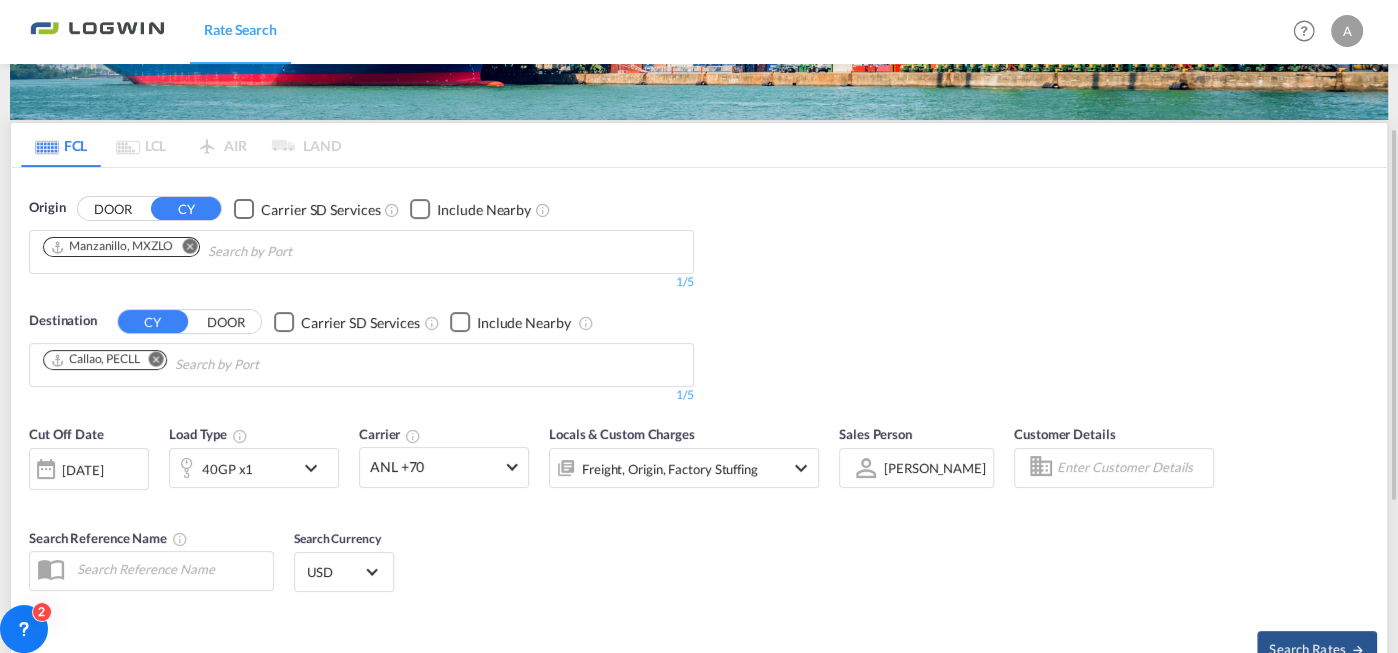click at bounding box center [316, 468] 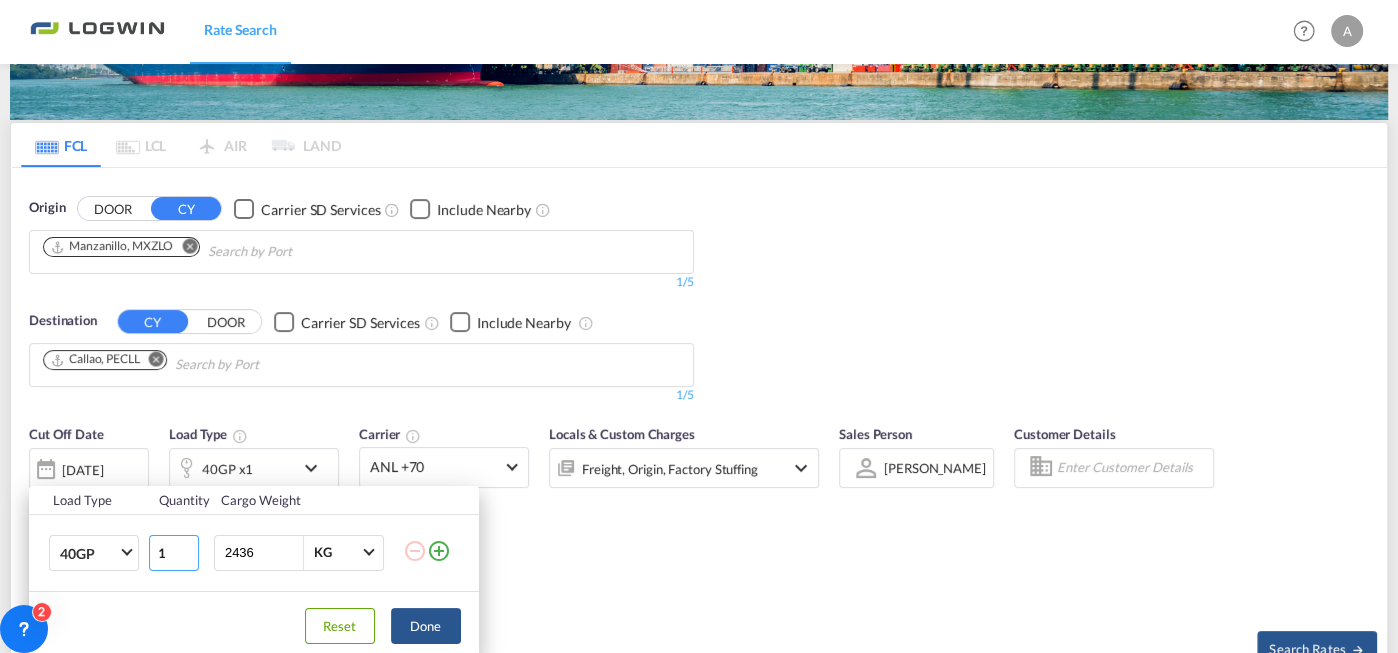 click on "1" at bounding box center (174, 553) 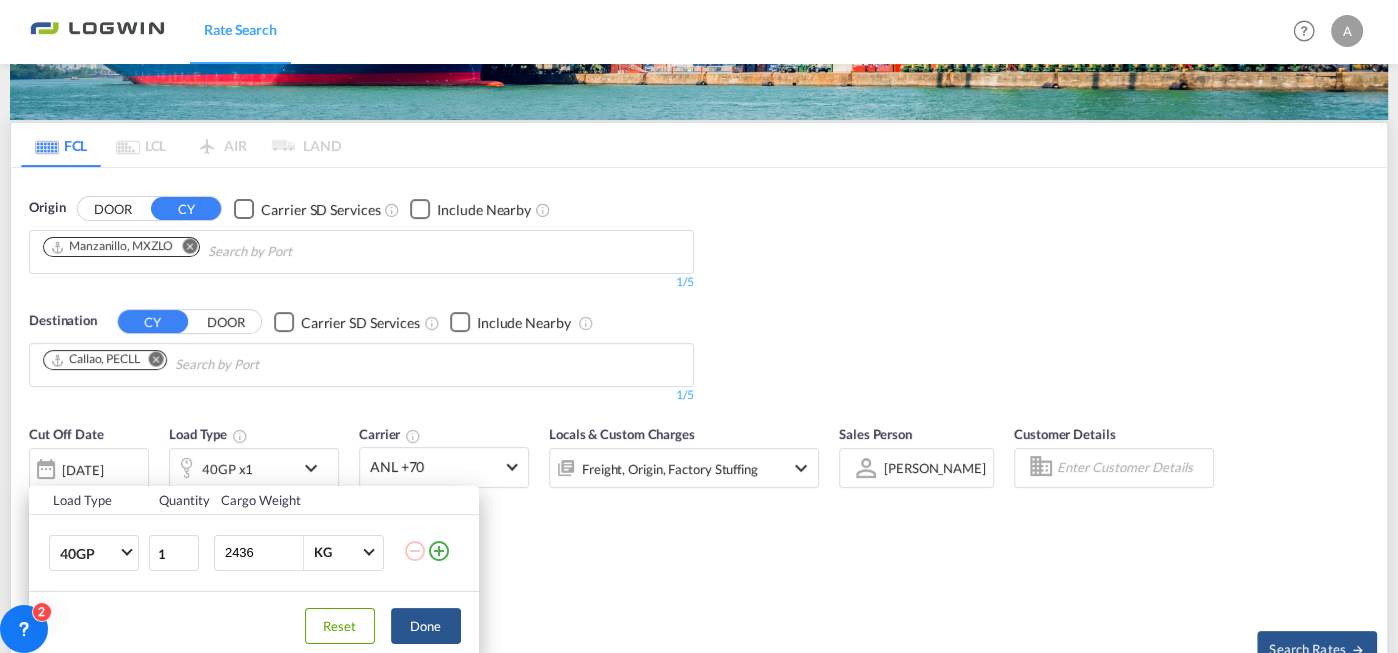 click on "Load Type
Quantity Cargo Weight
40GP
20GP
40GP
40HC
45HC
20RE
40RE
40HR
20OT
40OT
20FR
40FR
40NR
20NR
45S
20TK
40TK
OTHR
53HC
20HC
1 2436 KG KG
Load type addition is restricted to 4 Reset Done" at bounding box center (699, 326) 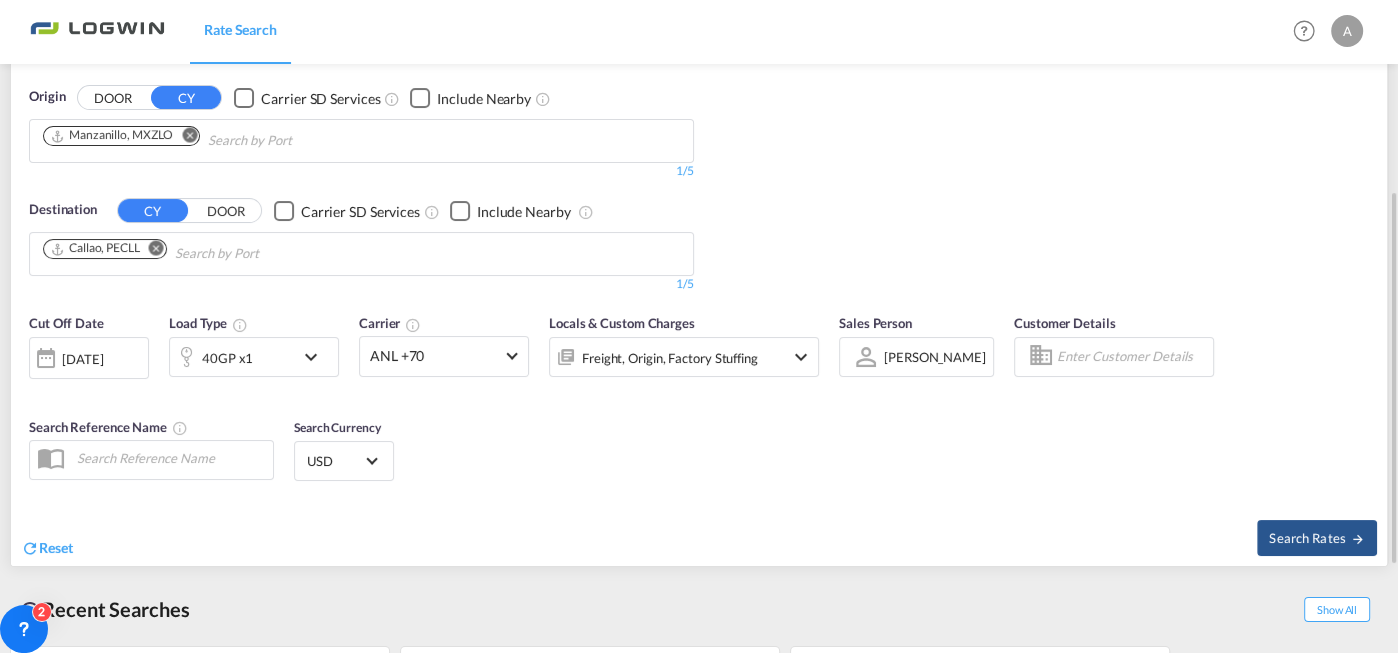 scroll, scrollTop: 444, scrollLeft: 0, axis: vertical 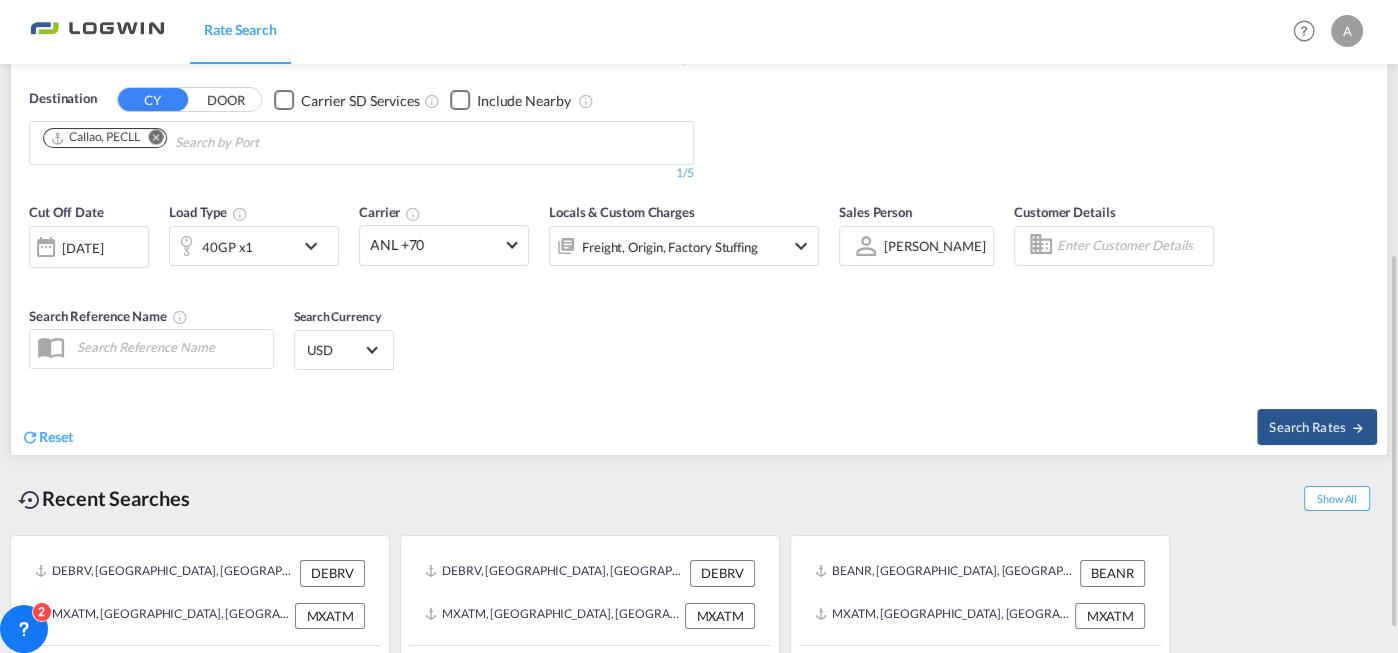 click on "[DATE]" at bounding box center [89, 247] 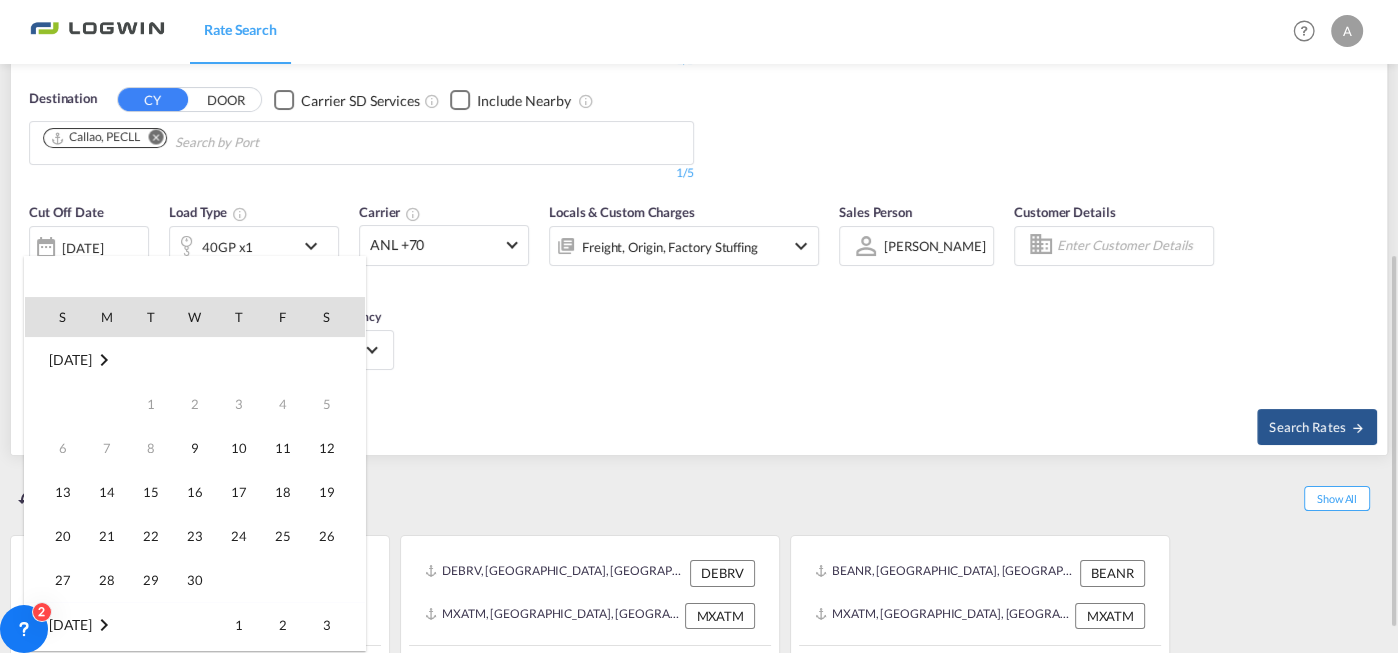 scroll, scrollTop: 794, scrollLeft: 0, axis: vertical 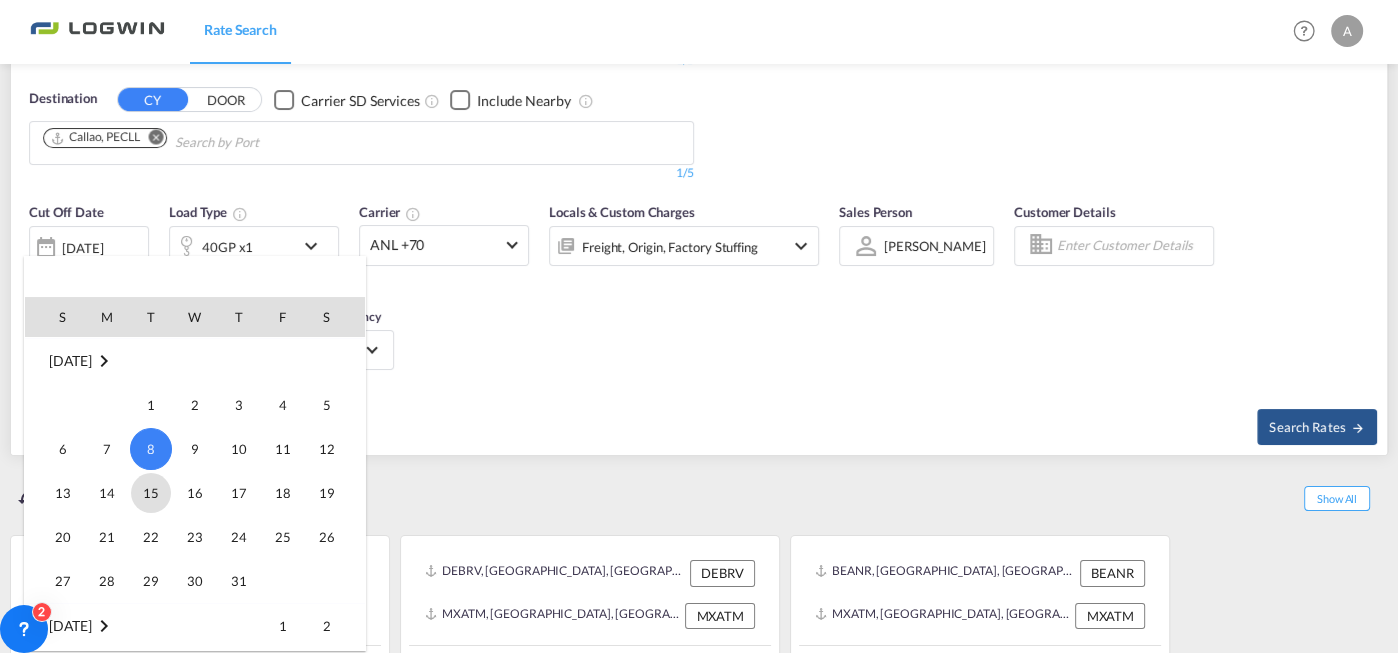 click on "15" at bounding box center (151, 493) 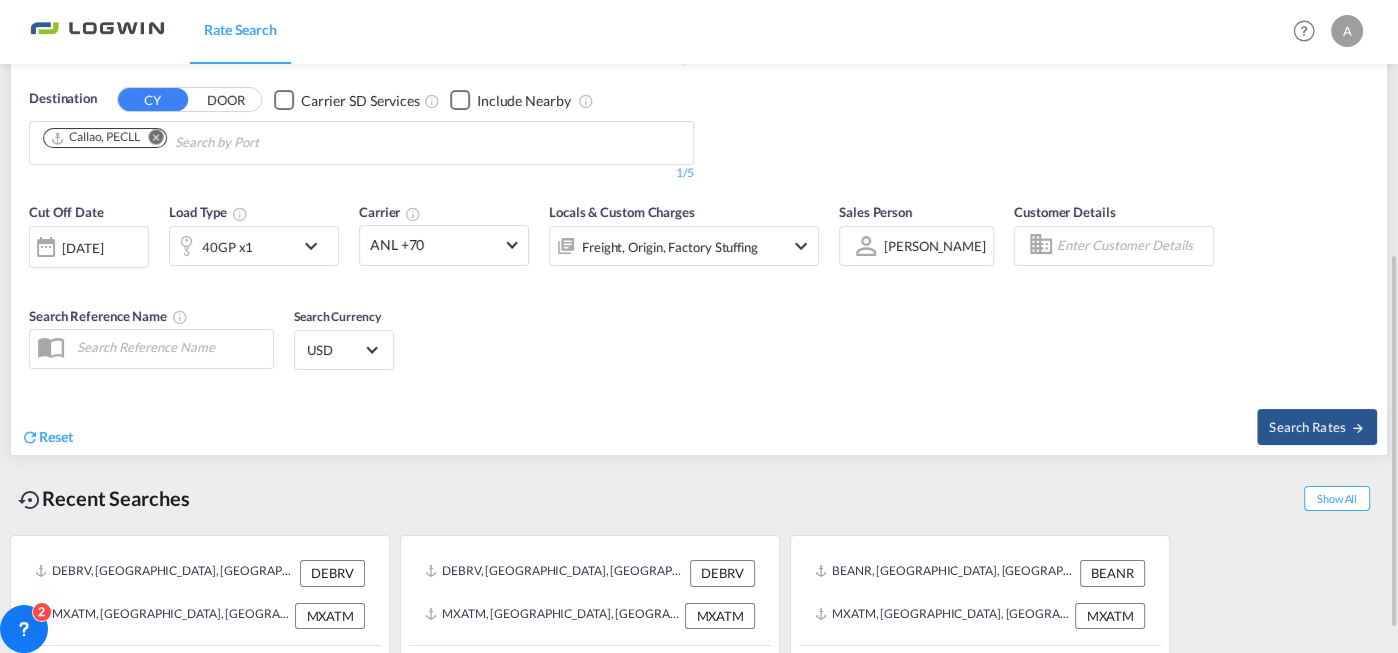 click on "Reset" at bounding box center (362, 421) 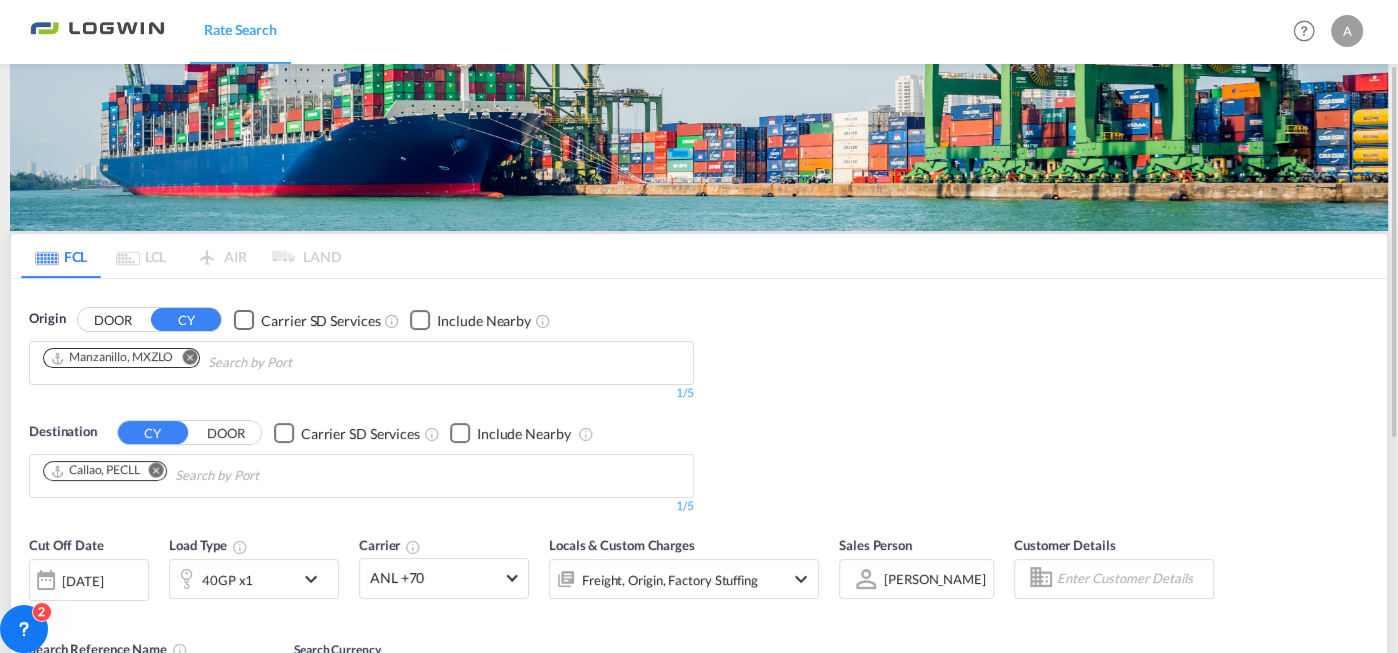 scroll, scrollTop: 222, scrollLeft: 0, axis: vertical 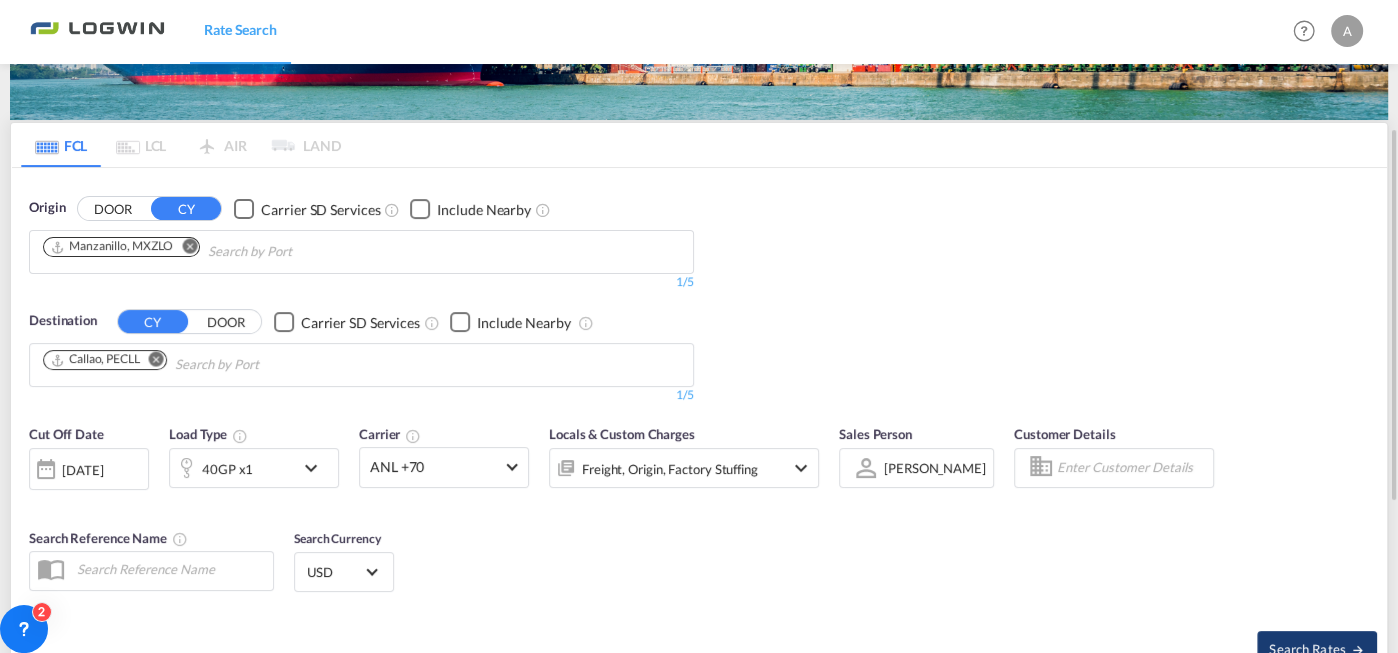 click on "Search Rates" at bounding box center [1317, 649] 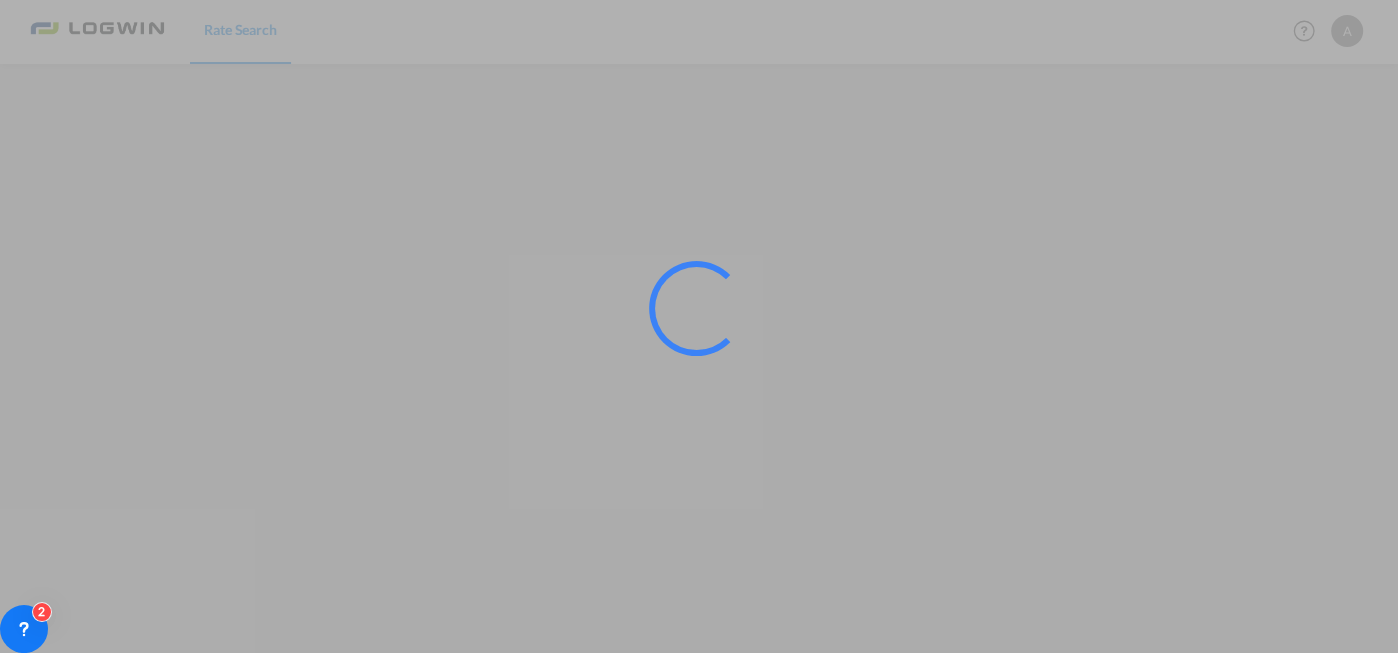 scroll, scrollTop: 0, scrollLeft: 0, axis: both 